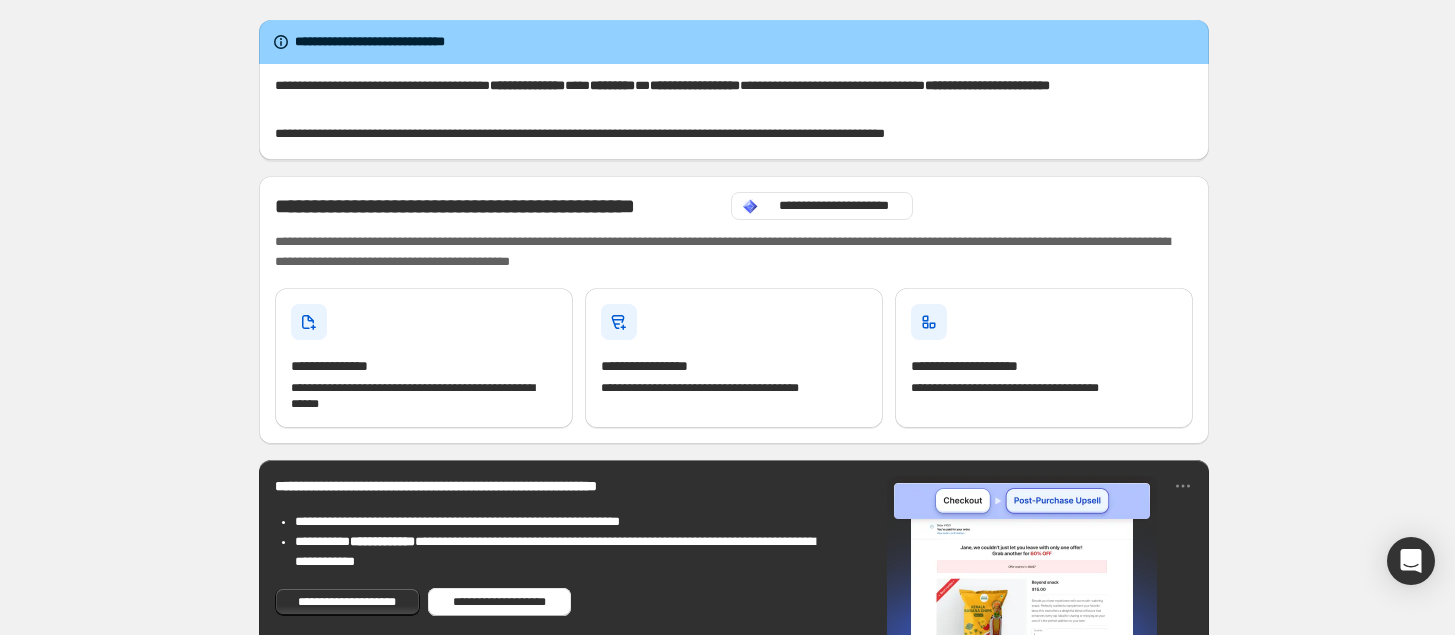 scroll, scrollTop: 0, scrollLeft: 0, axis: both 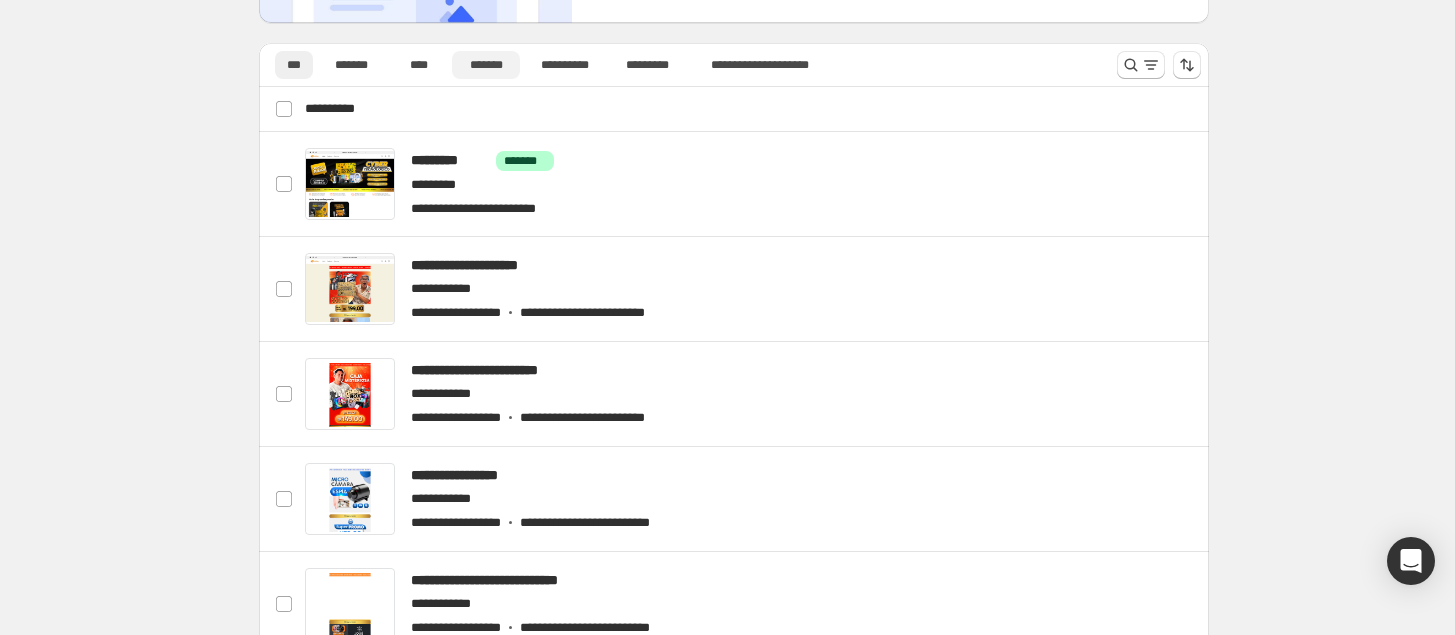 click on "*******" at bounding box center [486, 65] 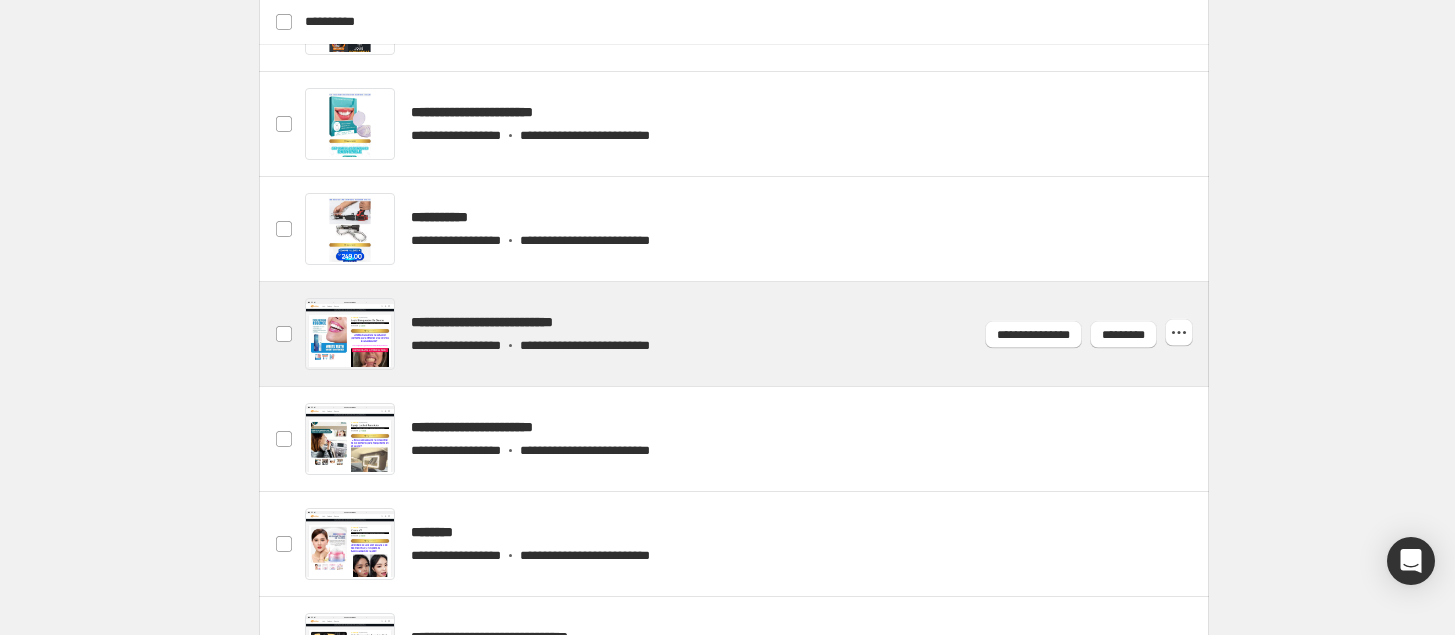 scroll, scrollTop: 875, scrollLeft: 0, axis: vertical 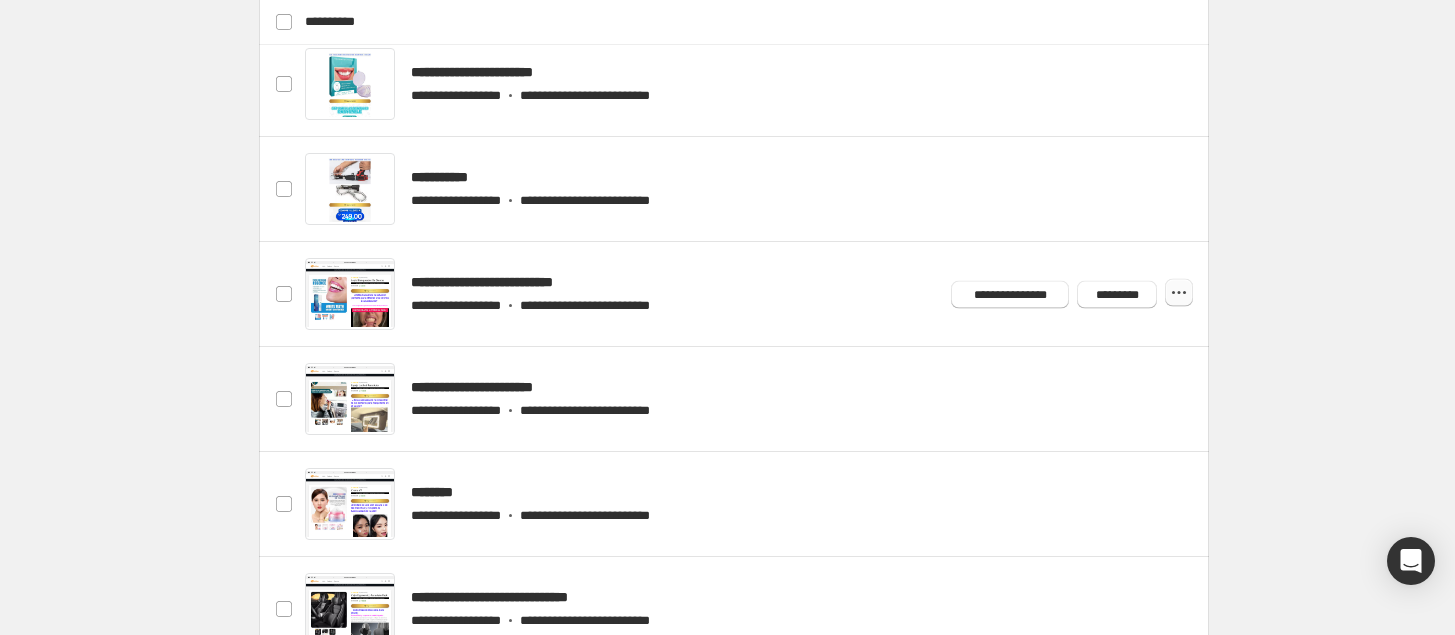 click at bounding box center [0, 0] 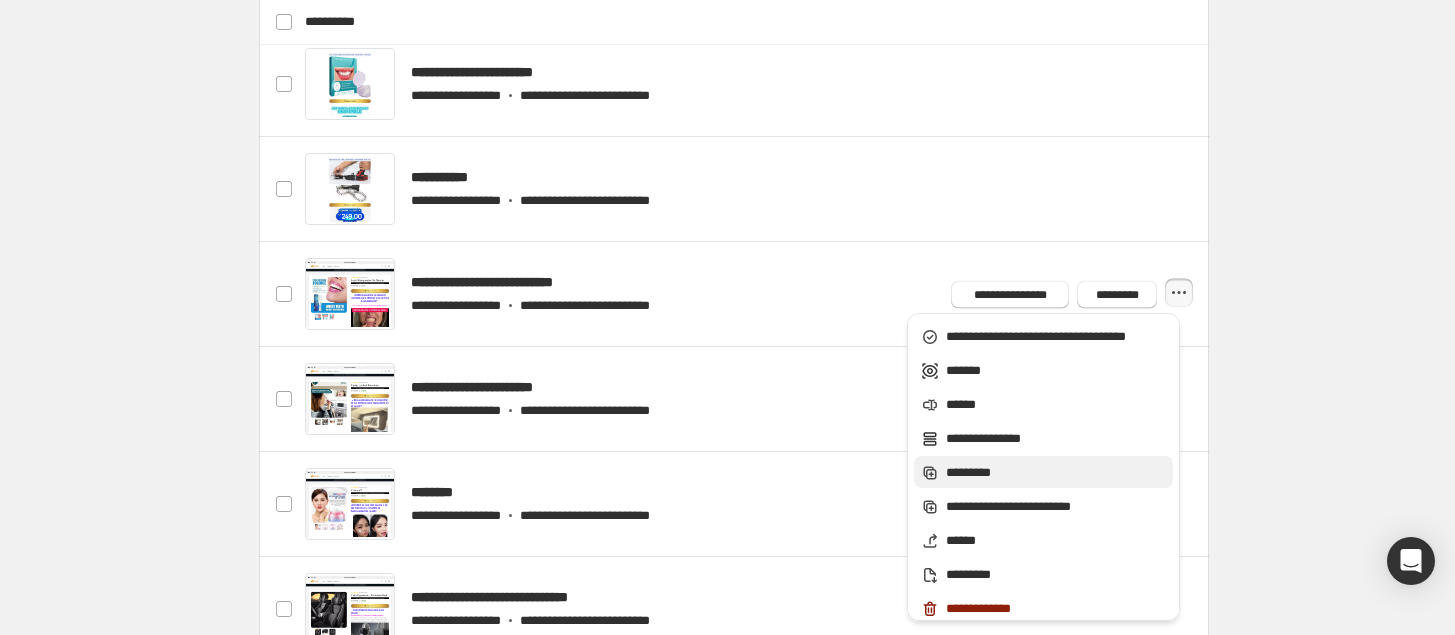 click on "*********" at bounding box center [1056, 337] 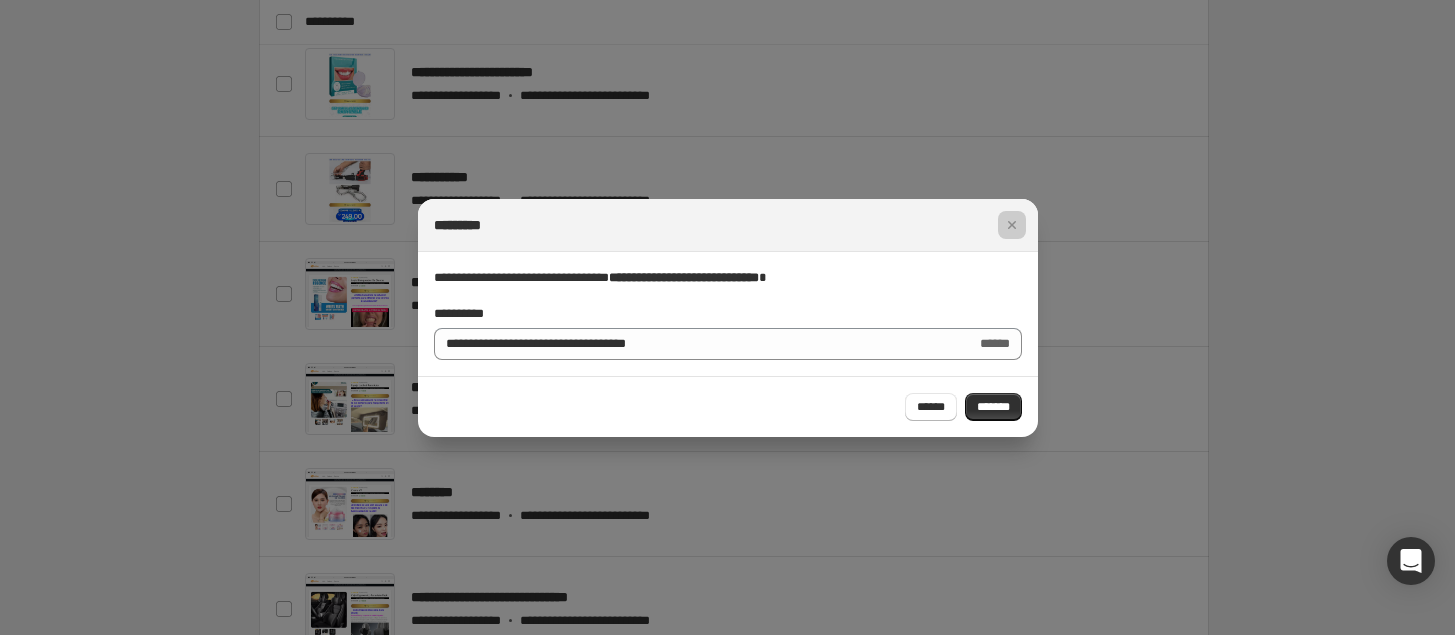 click at bounding box center [727, 317] 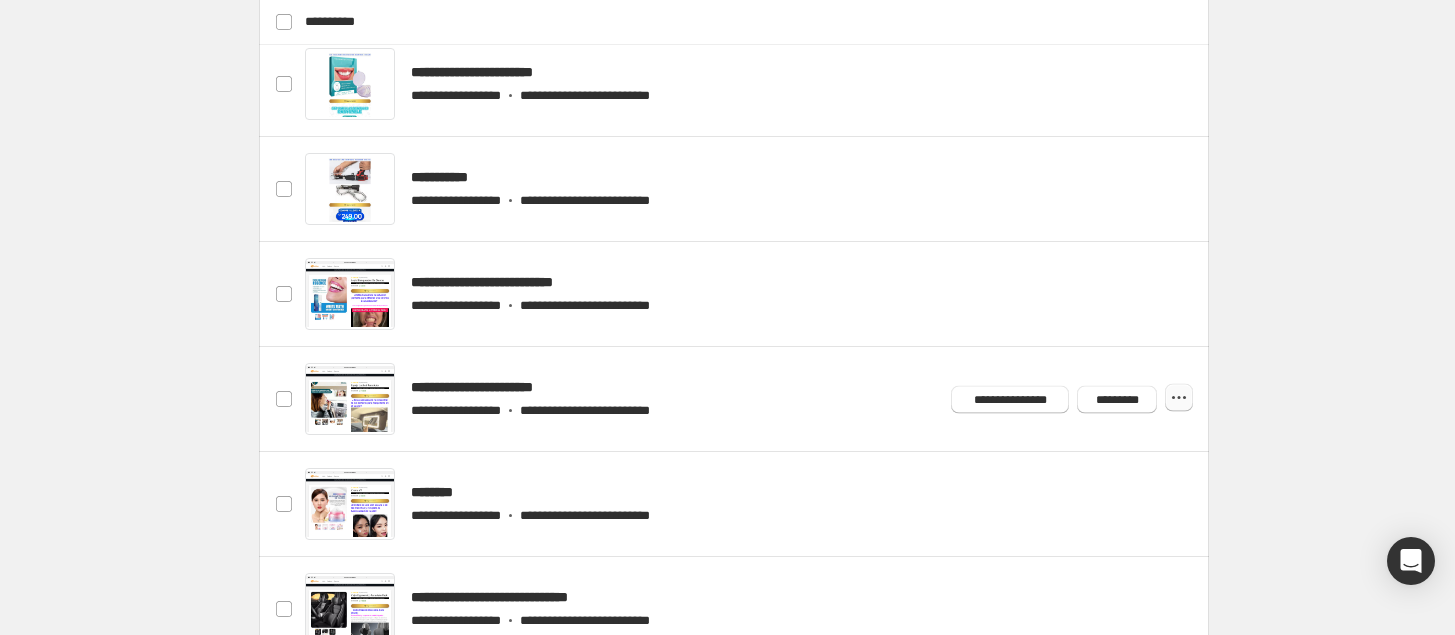 click at bounding box center (0, 0) 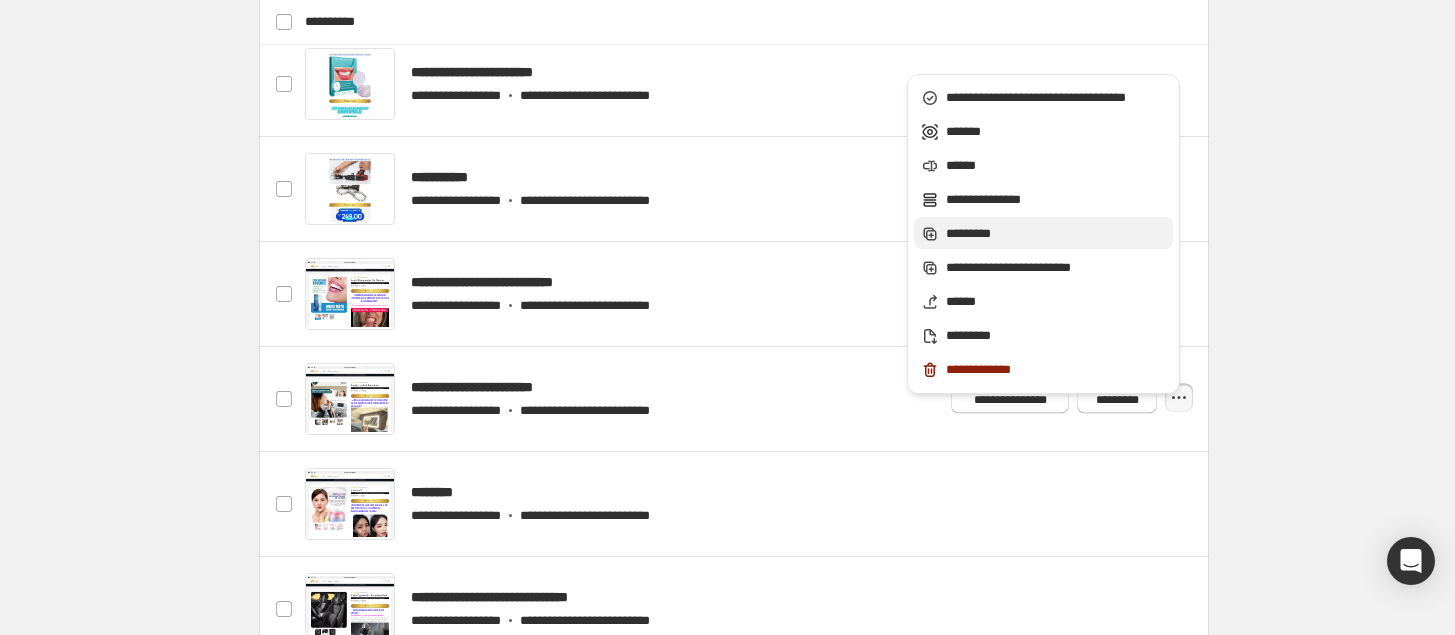 click on "*********" at bounding box center [1056, 98] 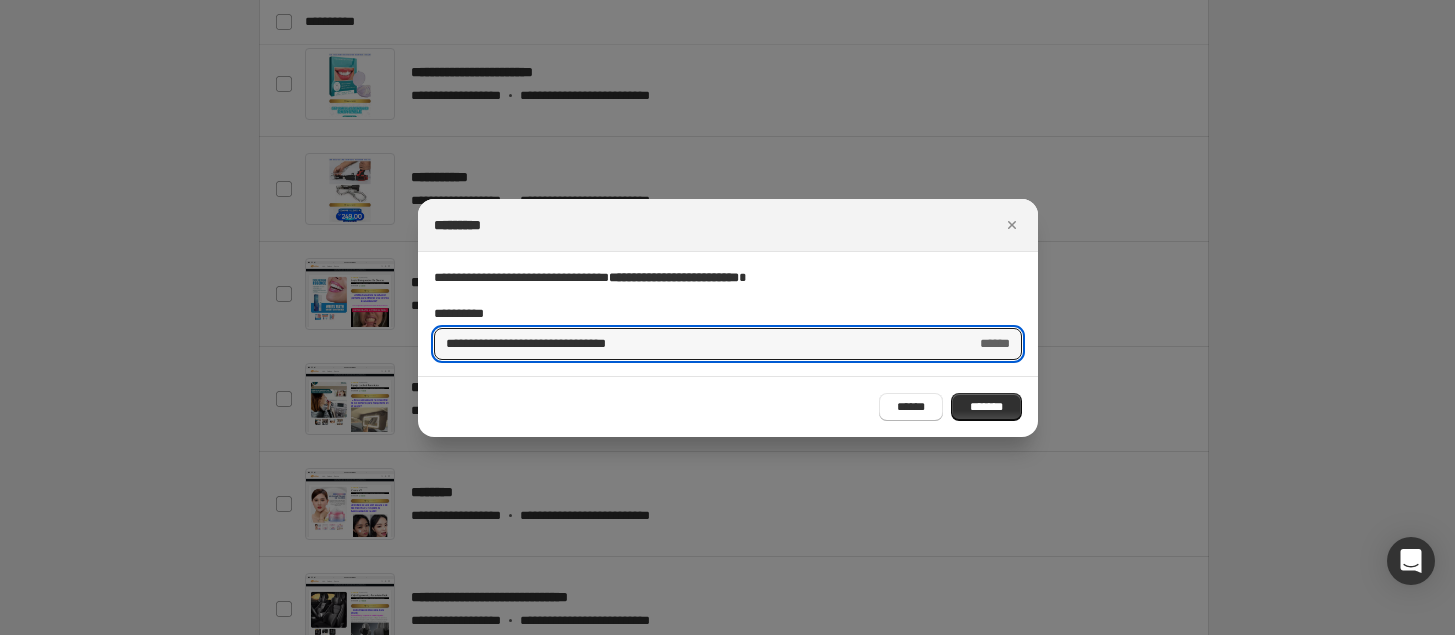 drag, startPoint x: 673, startPoint y: 346, endPoint x: 405, endPoint y: 346, distance: 268 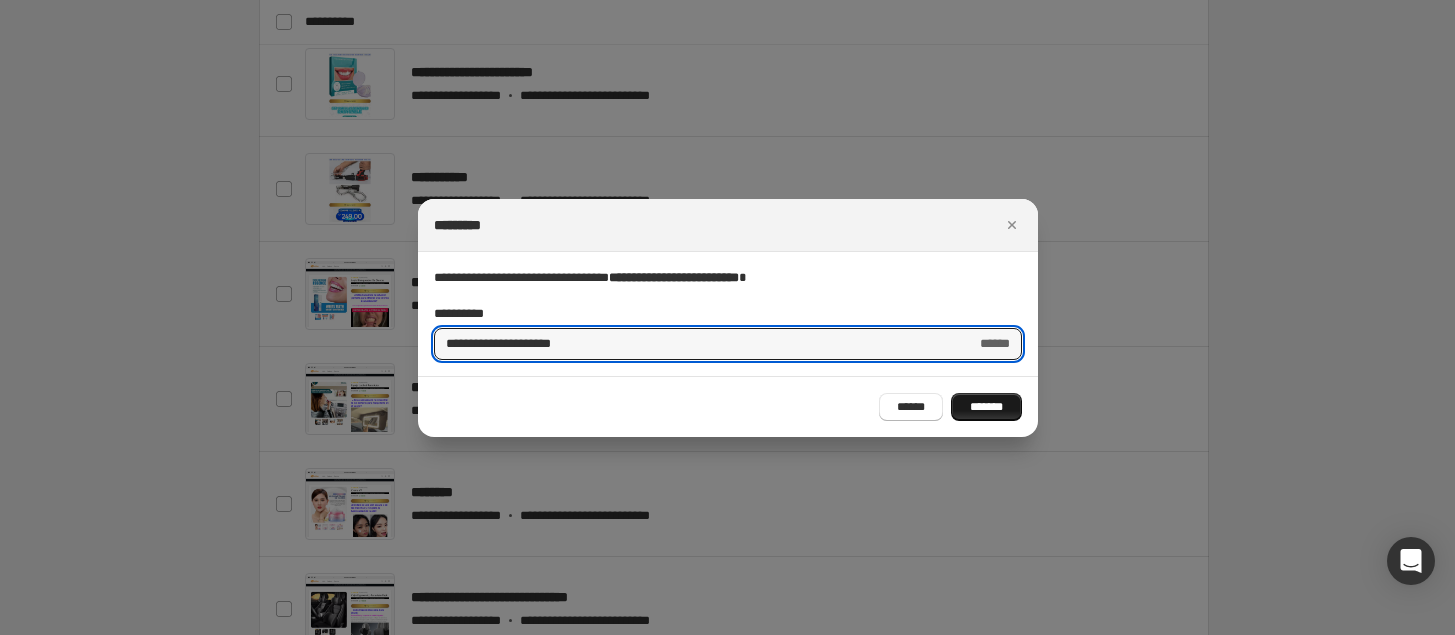 type on "**********" 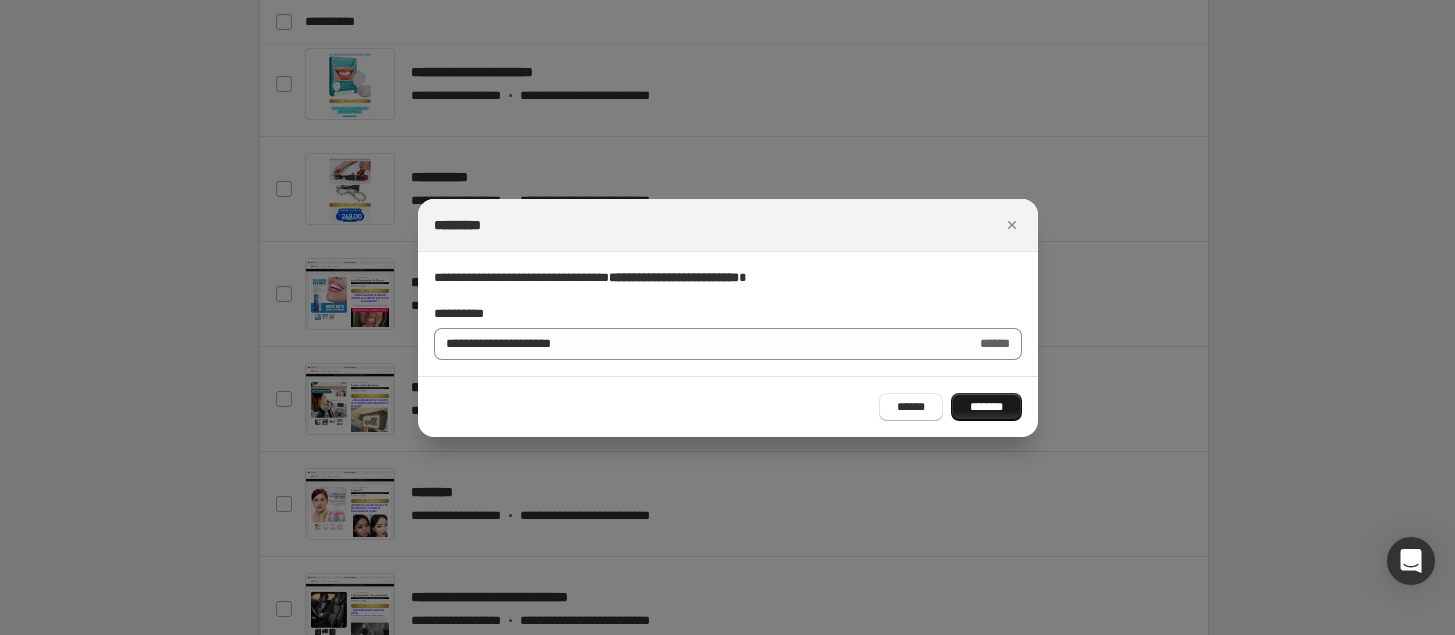 click on "*******" at bounding box center (986, 407) 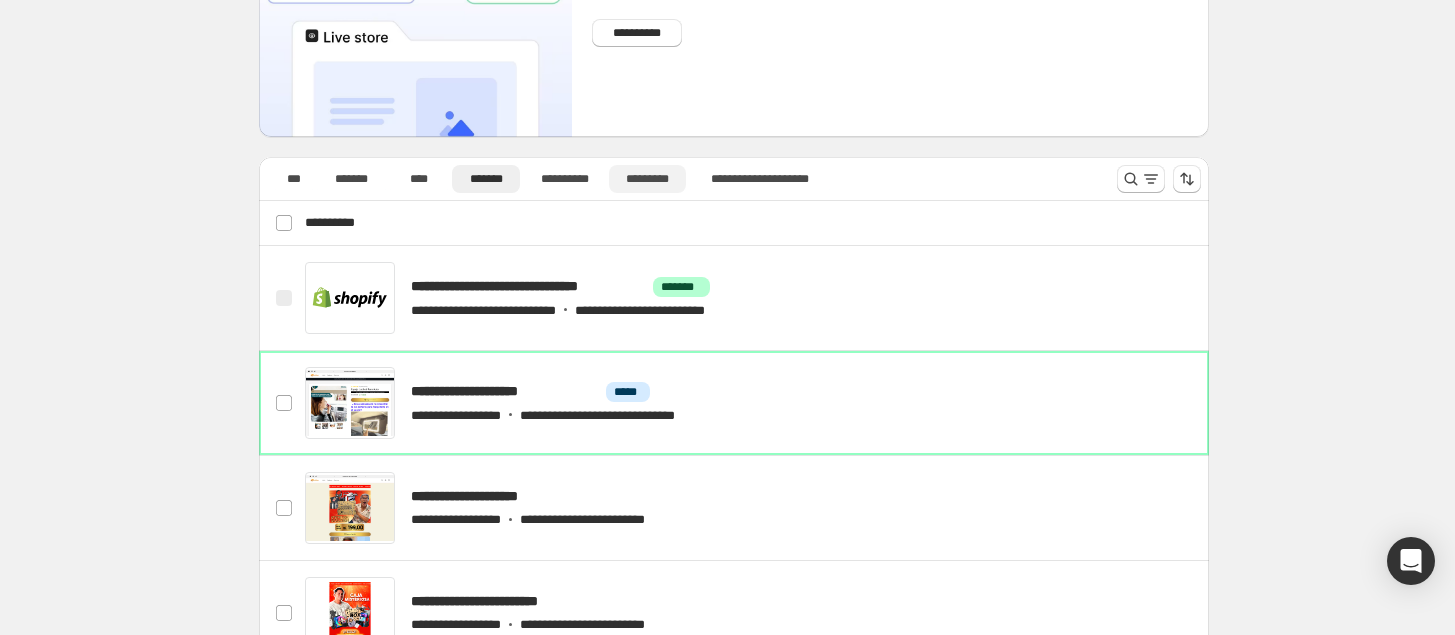 scroll, scrollTop: 125, scrollLeft: 0, axis: vertical 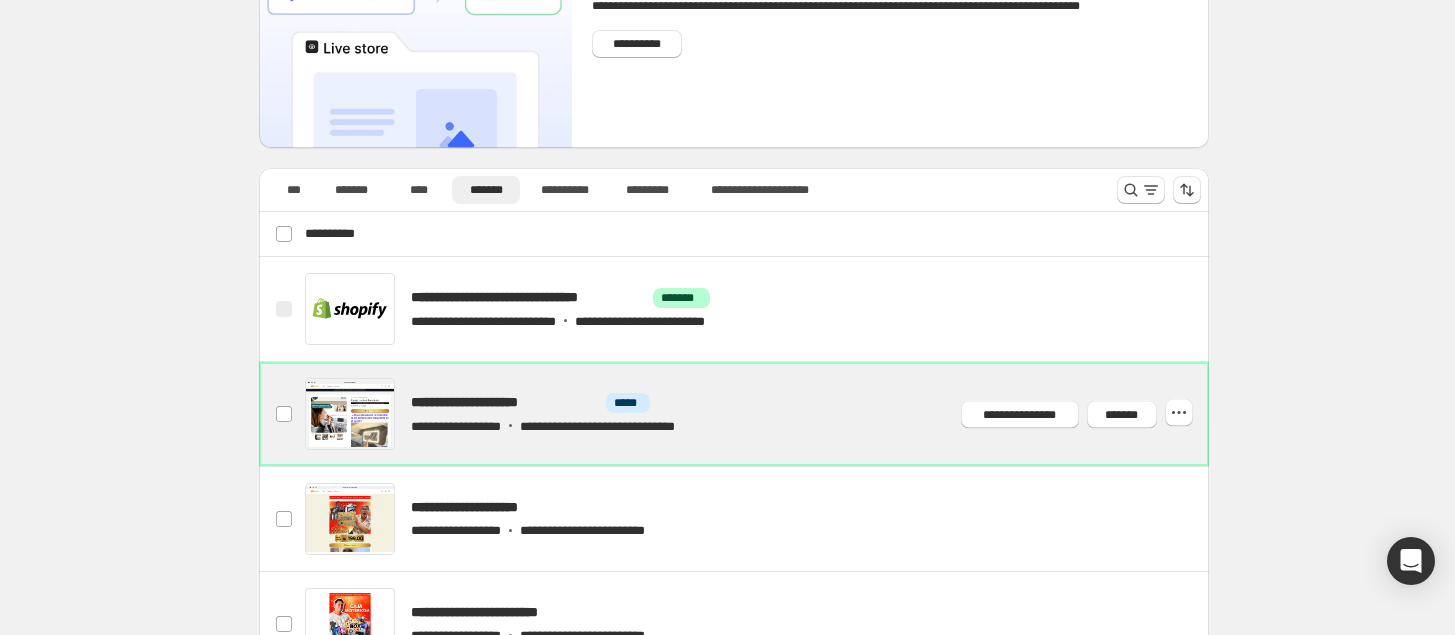click at bounding box center [757, 414] 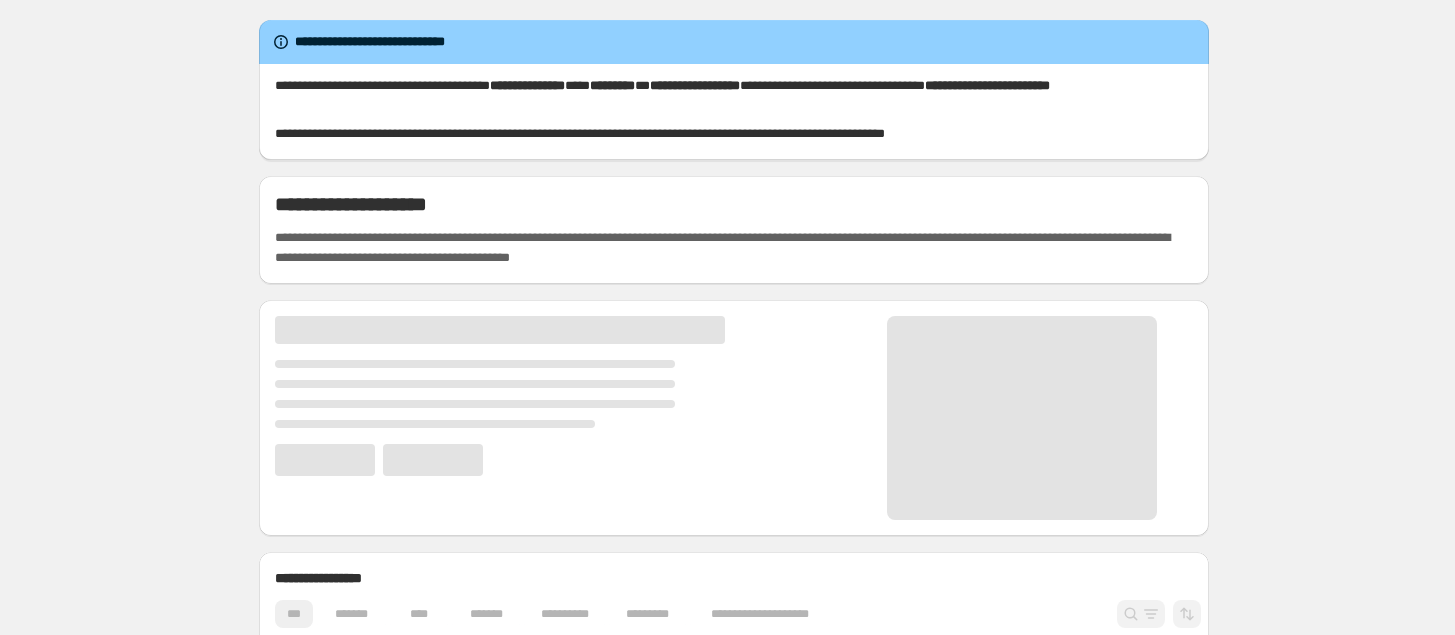 scroll, scrollTop: 0, scrollLeft: 0, axis: both 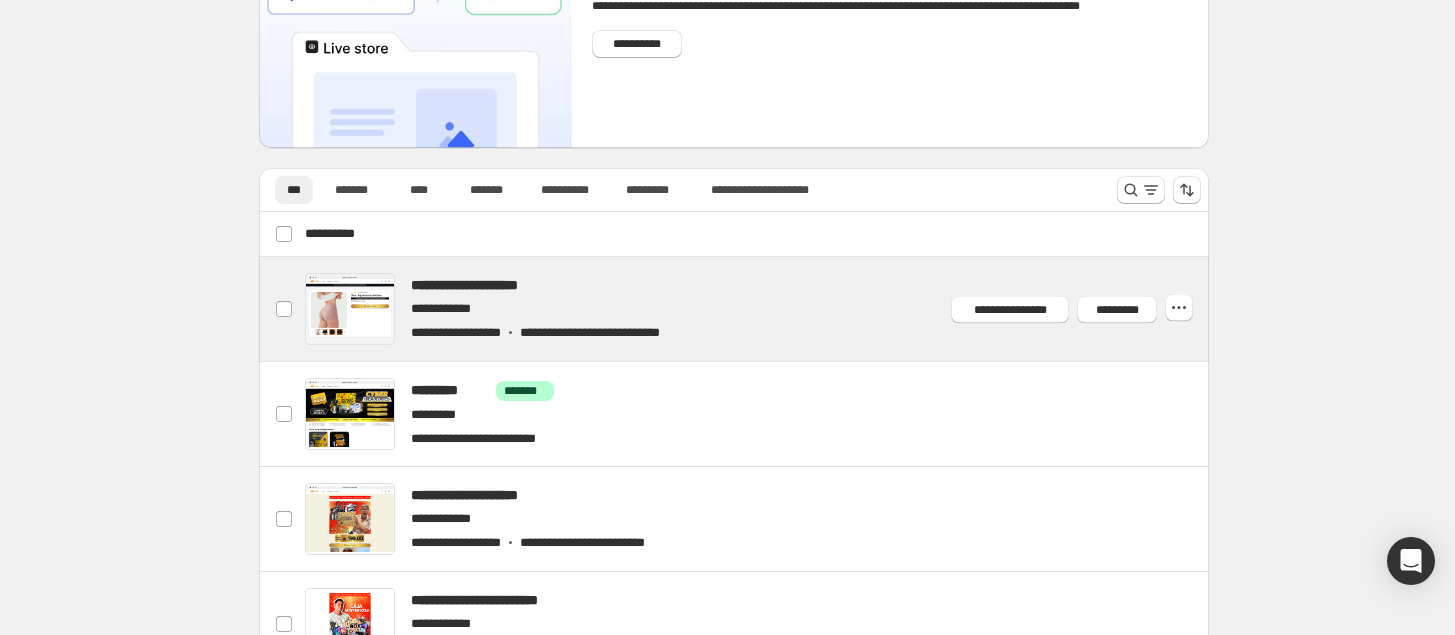 click at bounding box center [757, 309] 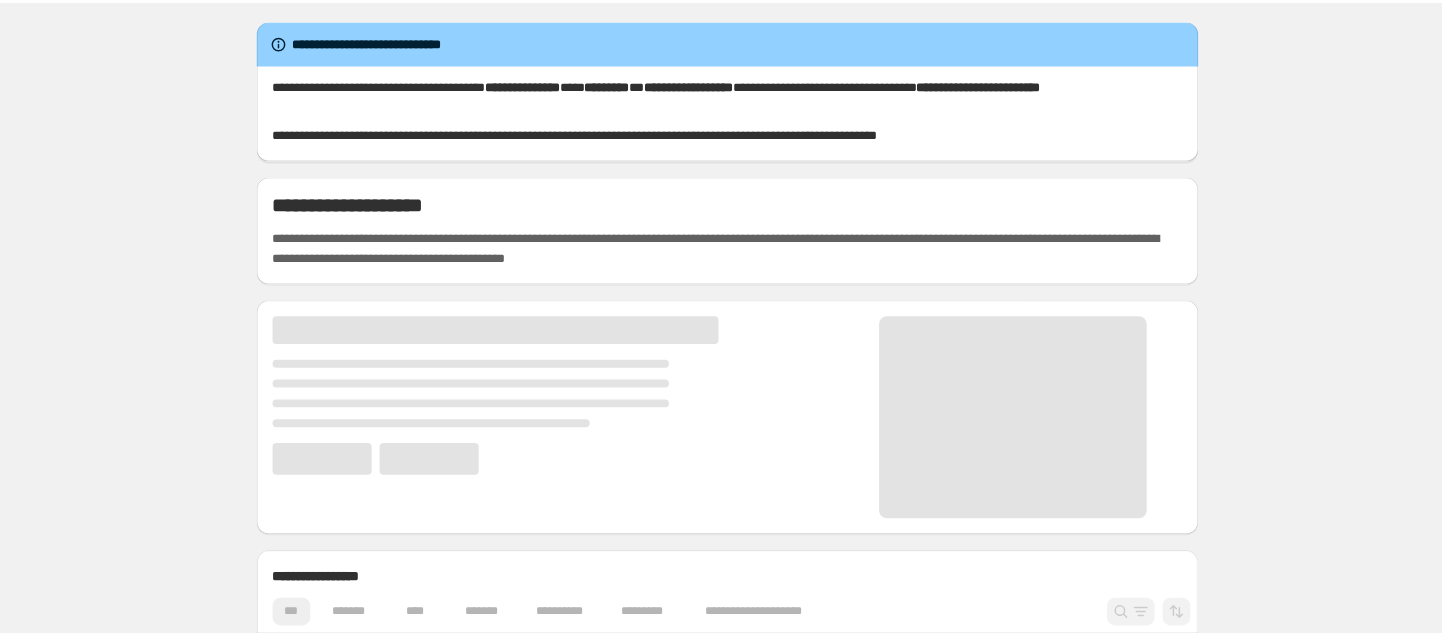 scroll, scrollTop: 0, scrollLeft: 0, axis: both 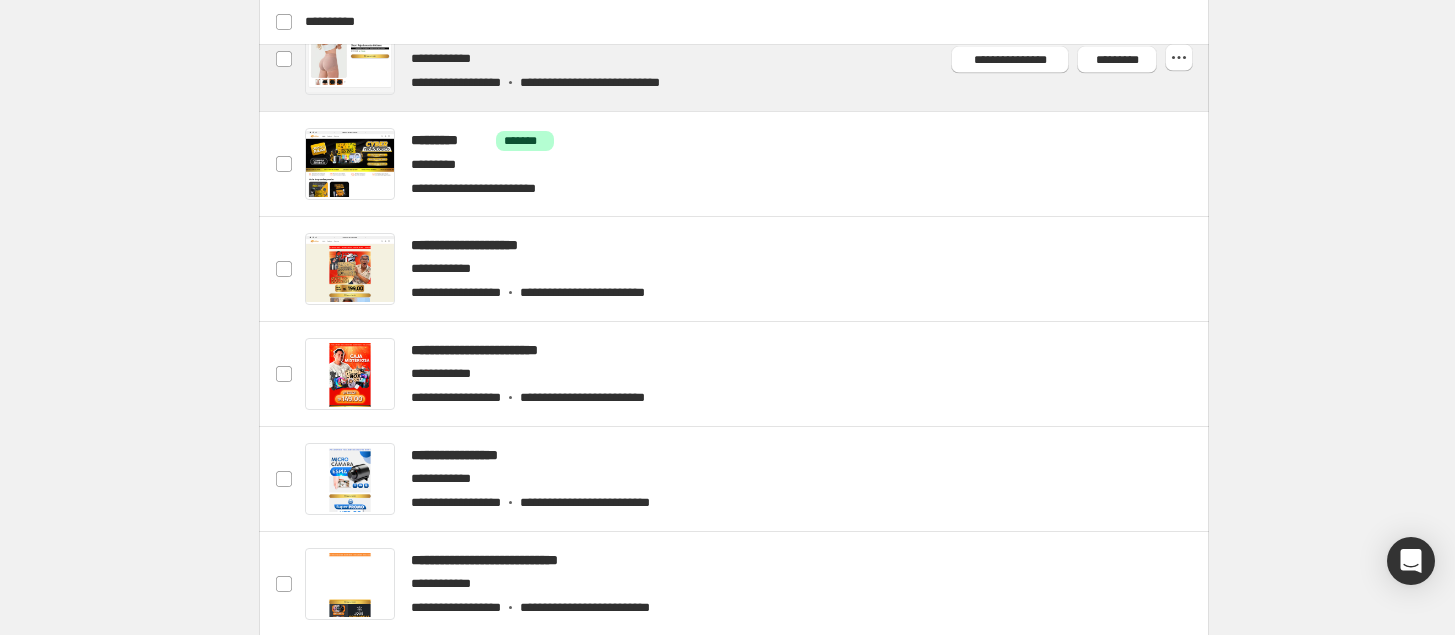 click at bounding box center [757, 59] 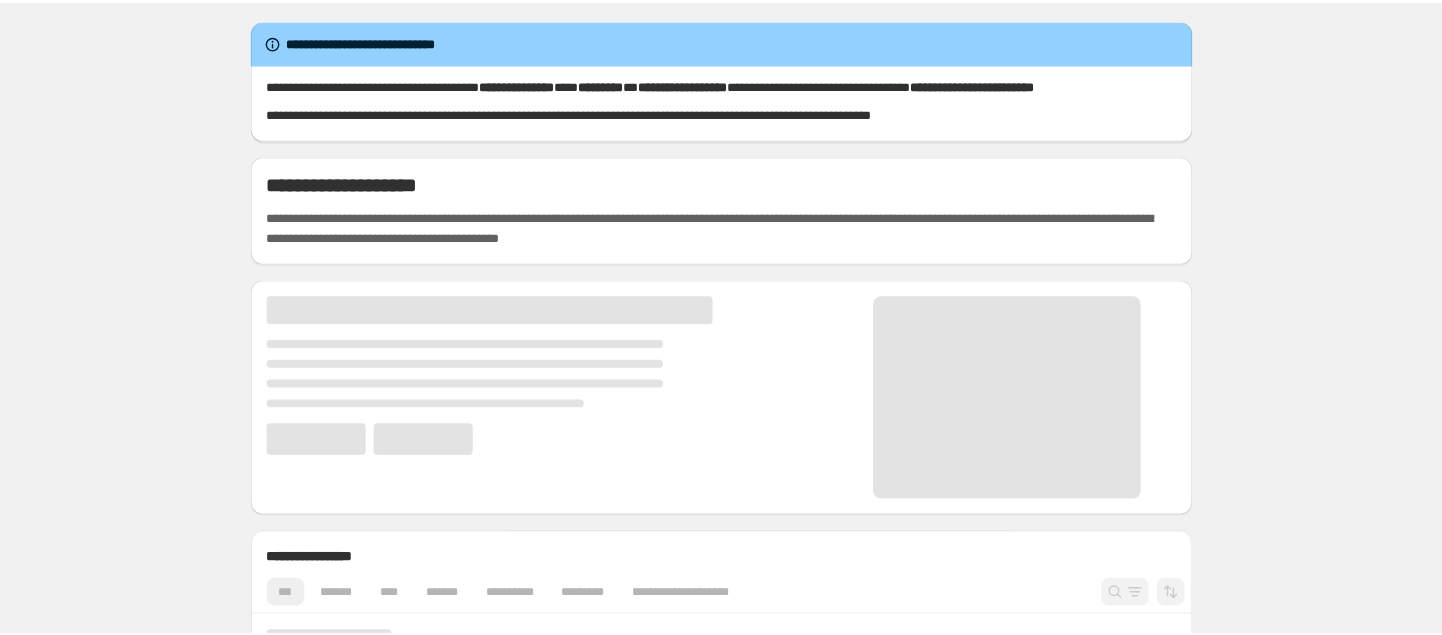 scroll, scrollTop: 0, scrollLeft: 0, axis: both 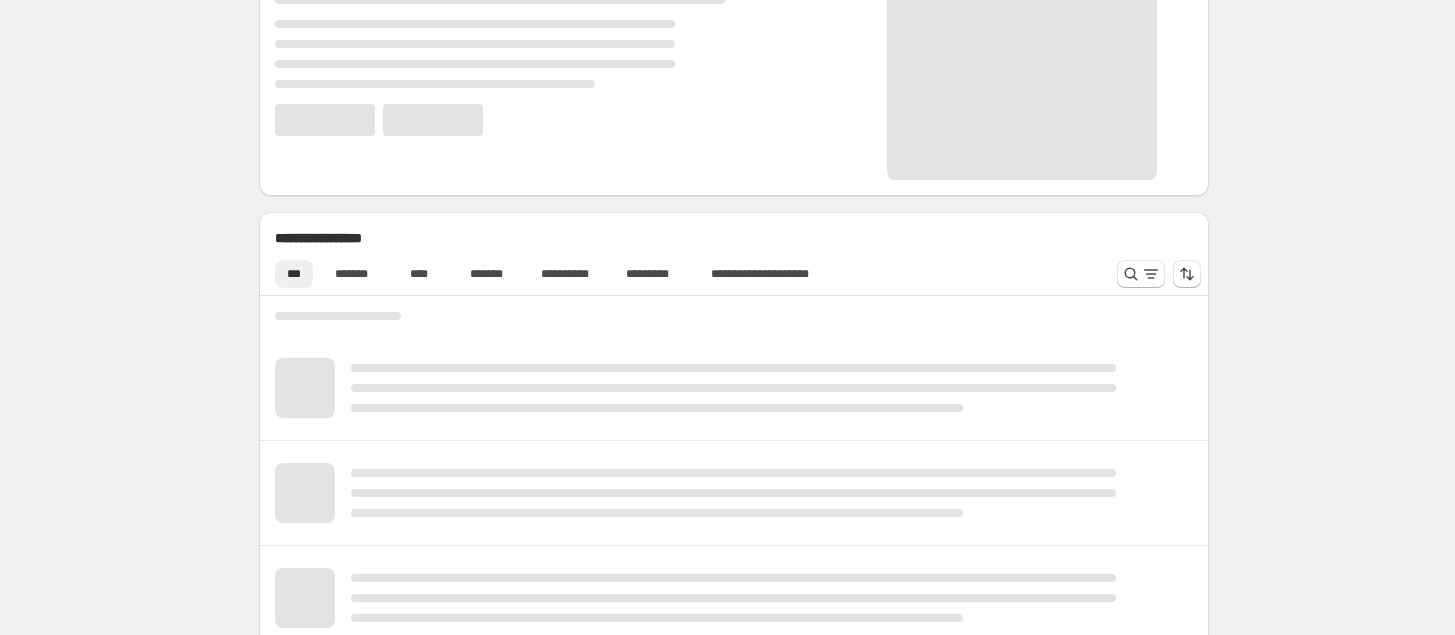click on "**********" at bounding box center [734, 232] 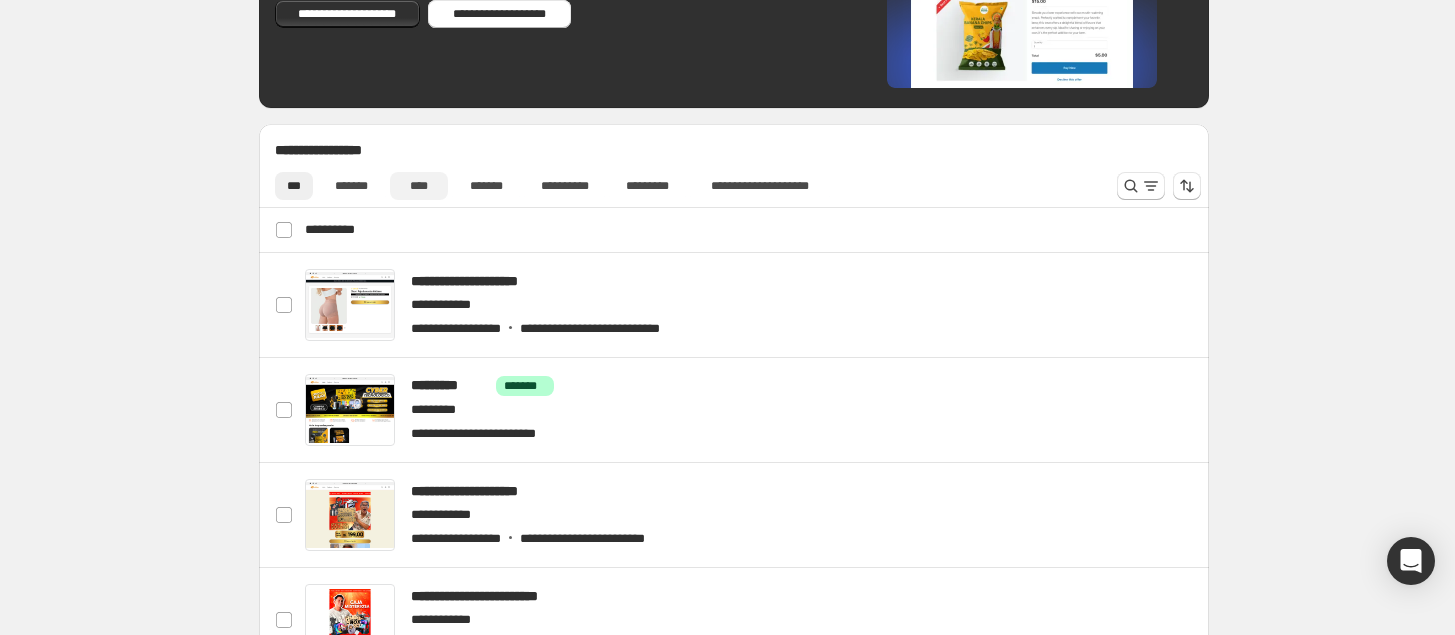 scroll, scrollTop: 625, scrollLeft: 0, axis: vertical 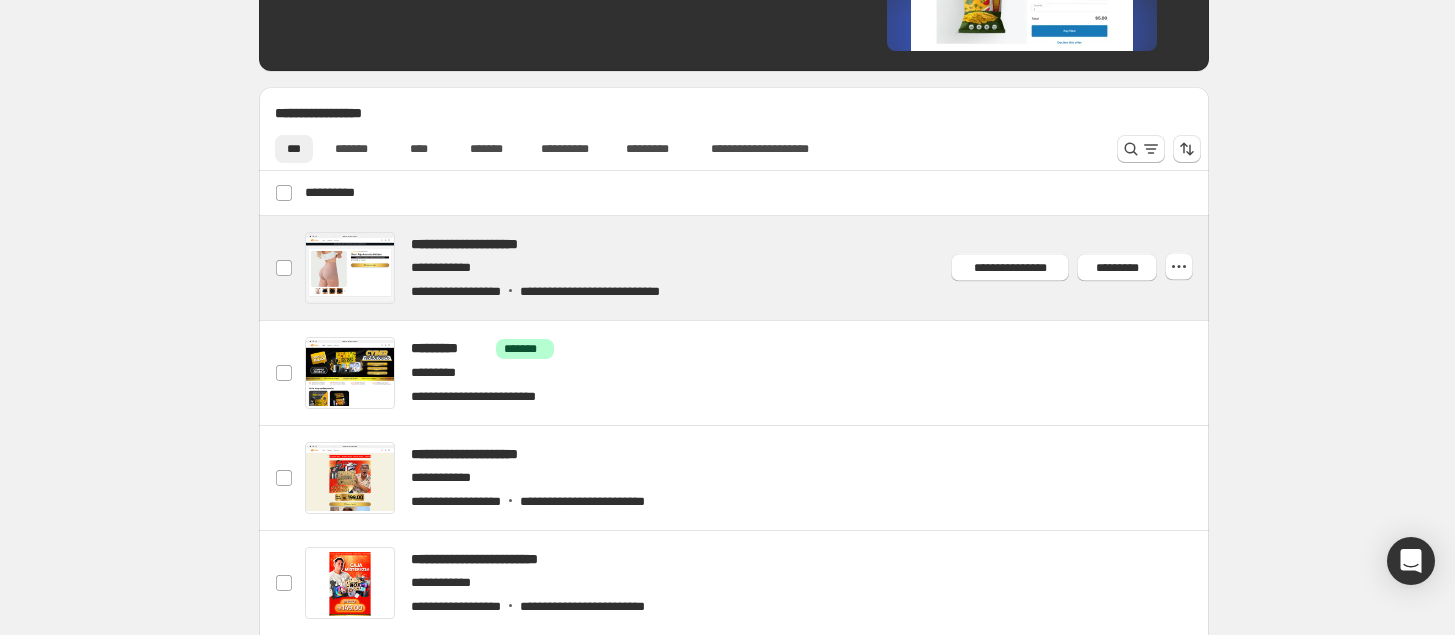 click at bounding box center [757, 268] 